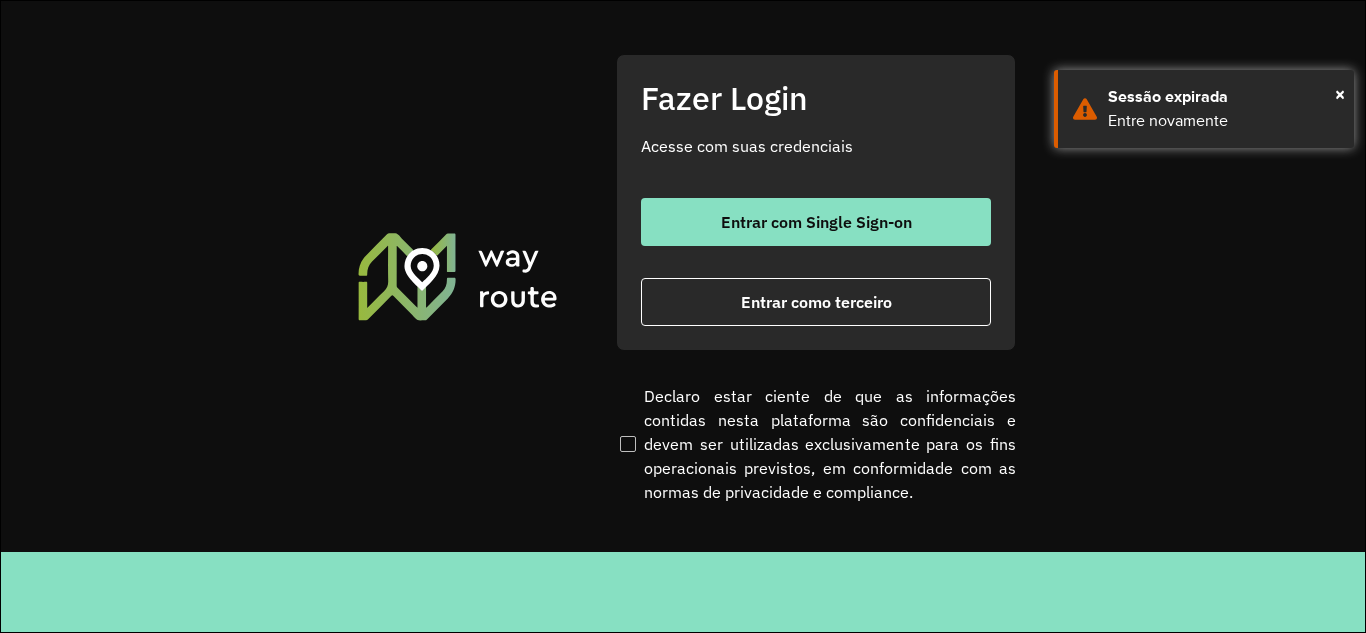 scroll, scrollTop: 0, scrollLeft: 0, axis: both 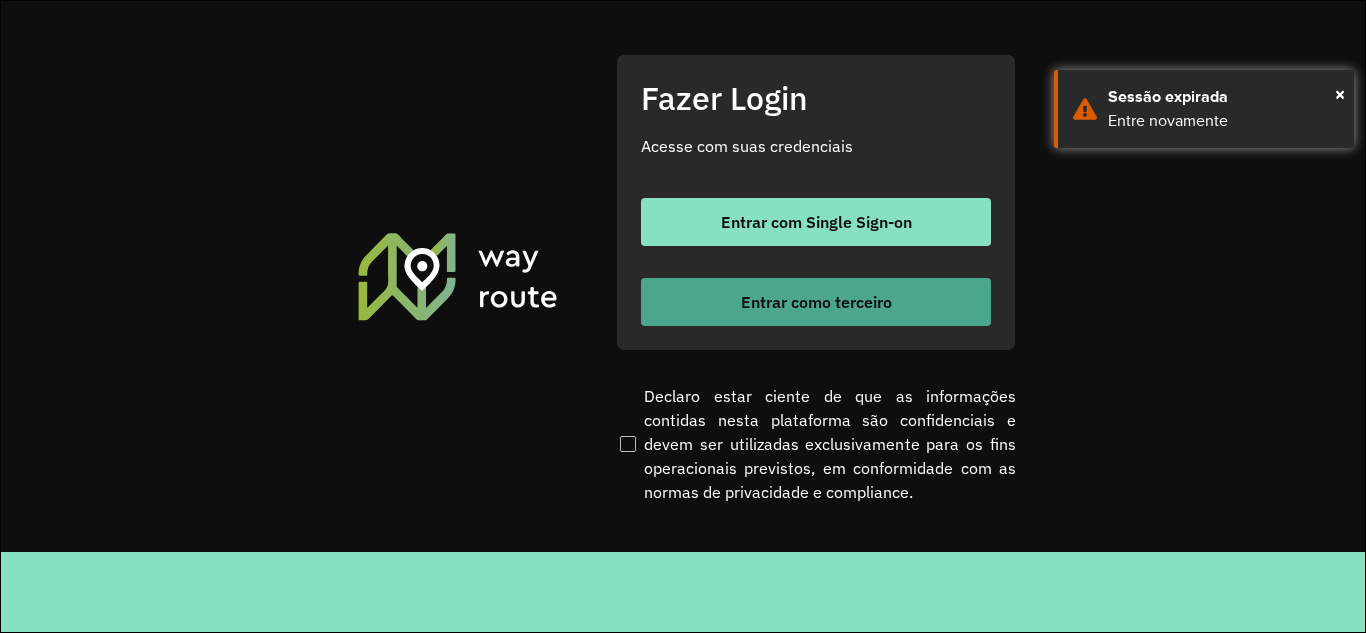 click on "Entrar como terceiro" at bounding box center [816, 302] 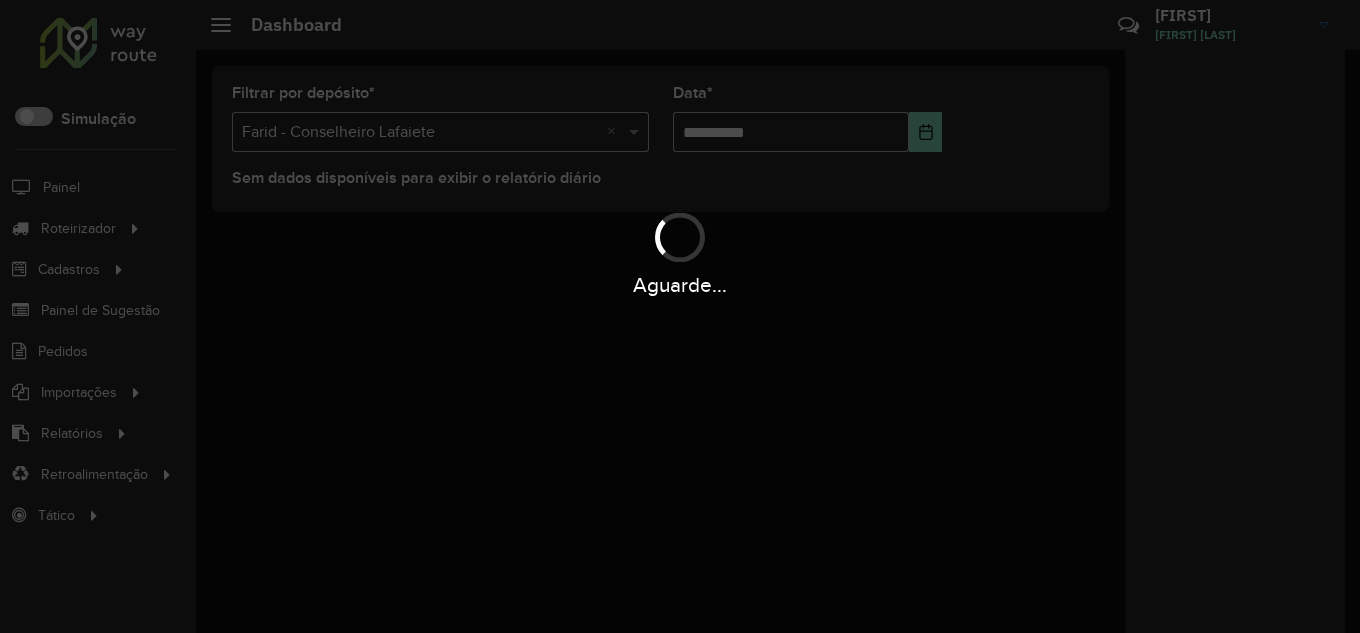 scroll, scrollTop: 0, scrollLeft: 0, axis: both 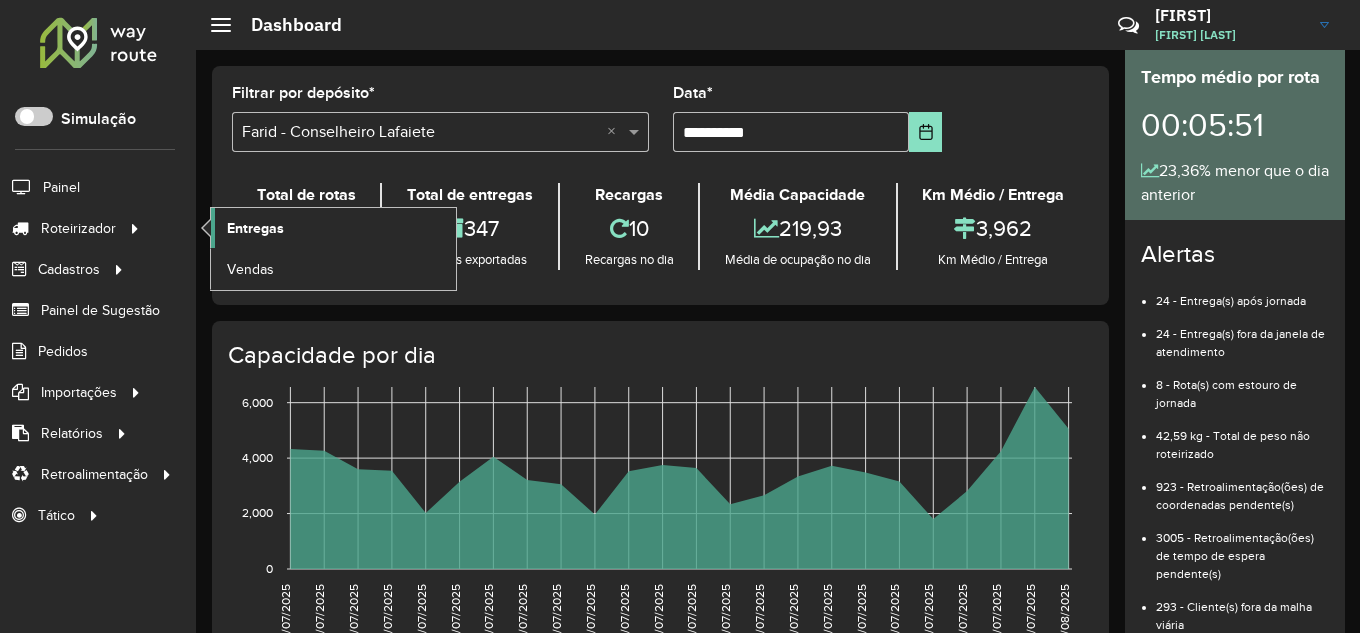 click on "Entregas" 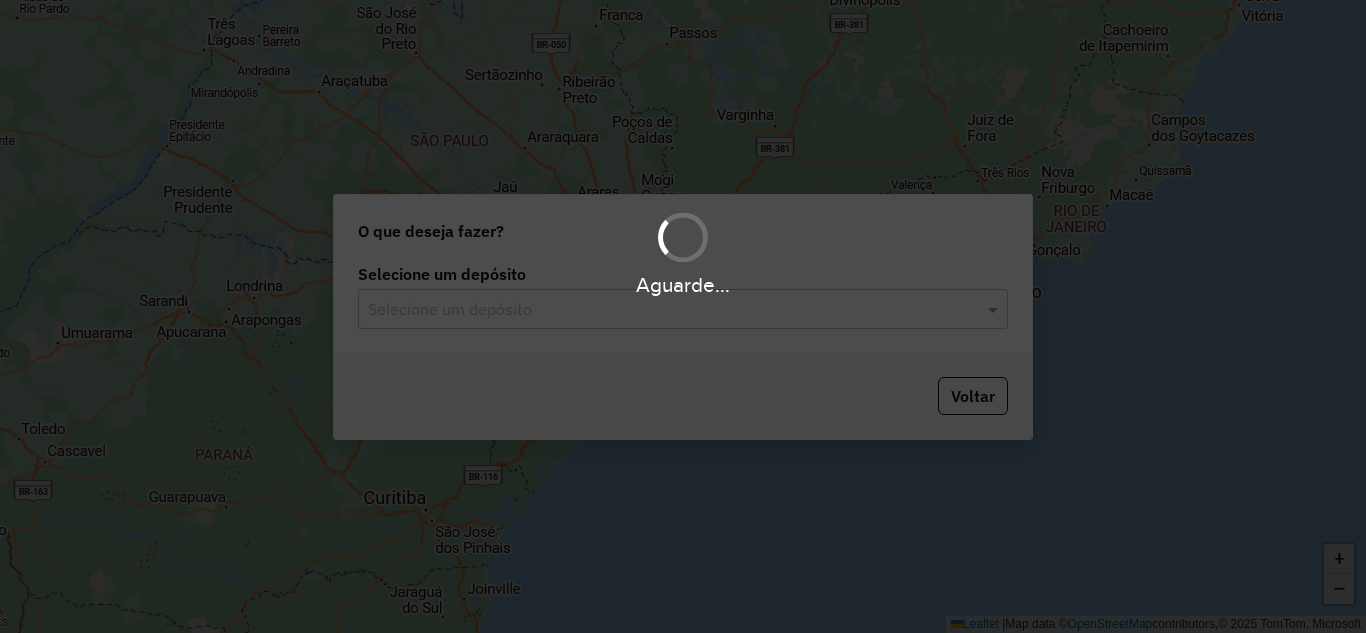 scroll, scrollTop: 0, scrollLeft: 0, axis: both 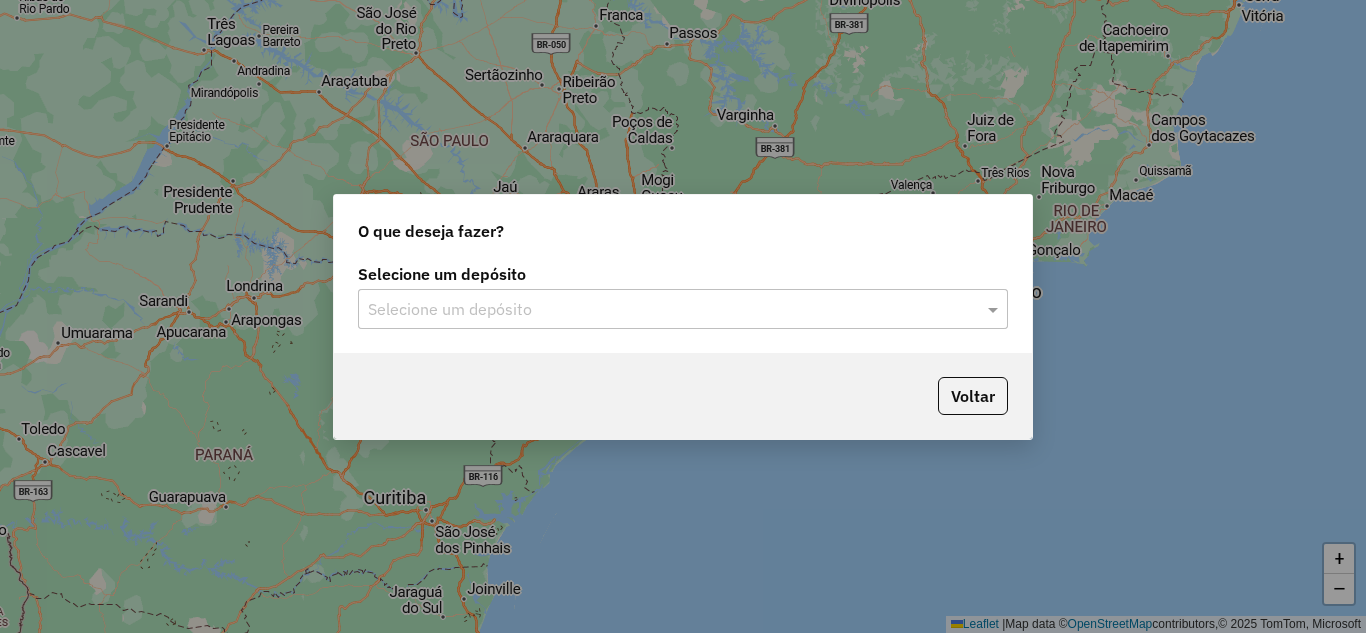 click on "Selecione um depósito" 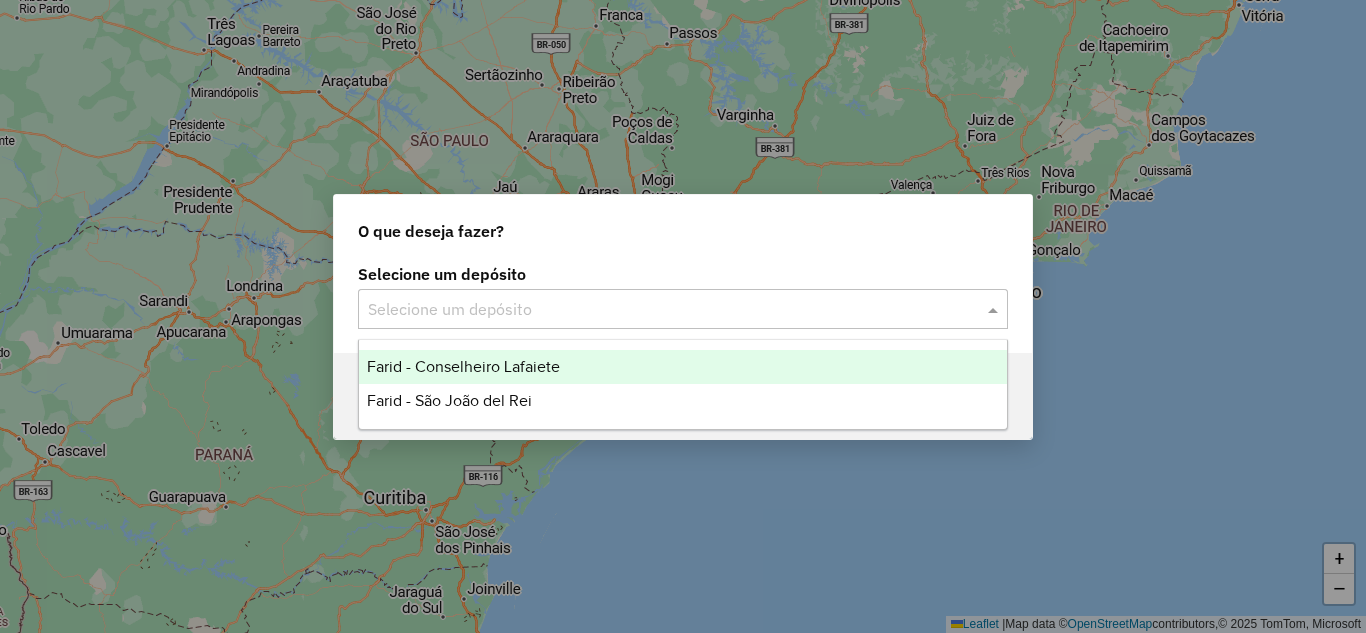 click on "Farid - Conselheiro Lafaiete" at bounding box center [463, 366] 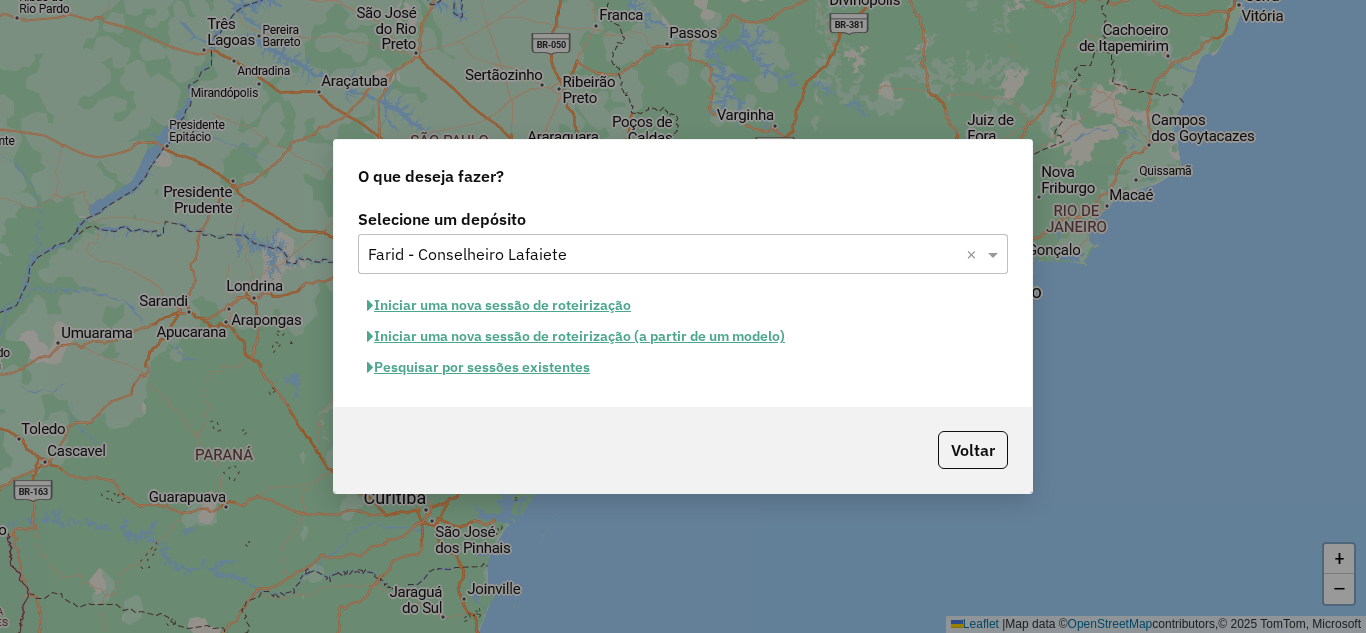 click on "Pesquisar por sessões existentes" 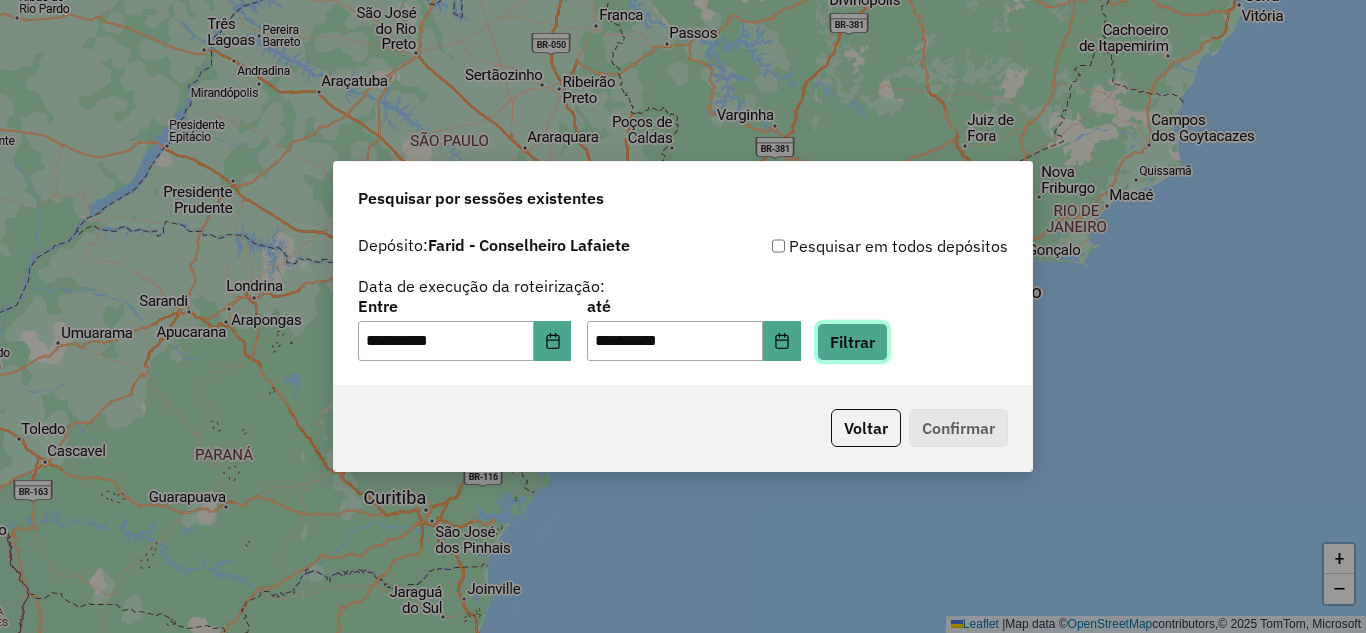 click on "Filtrar" 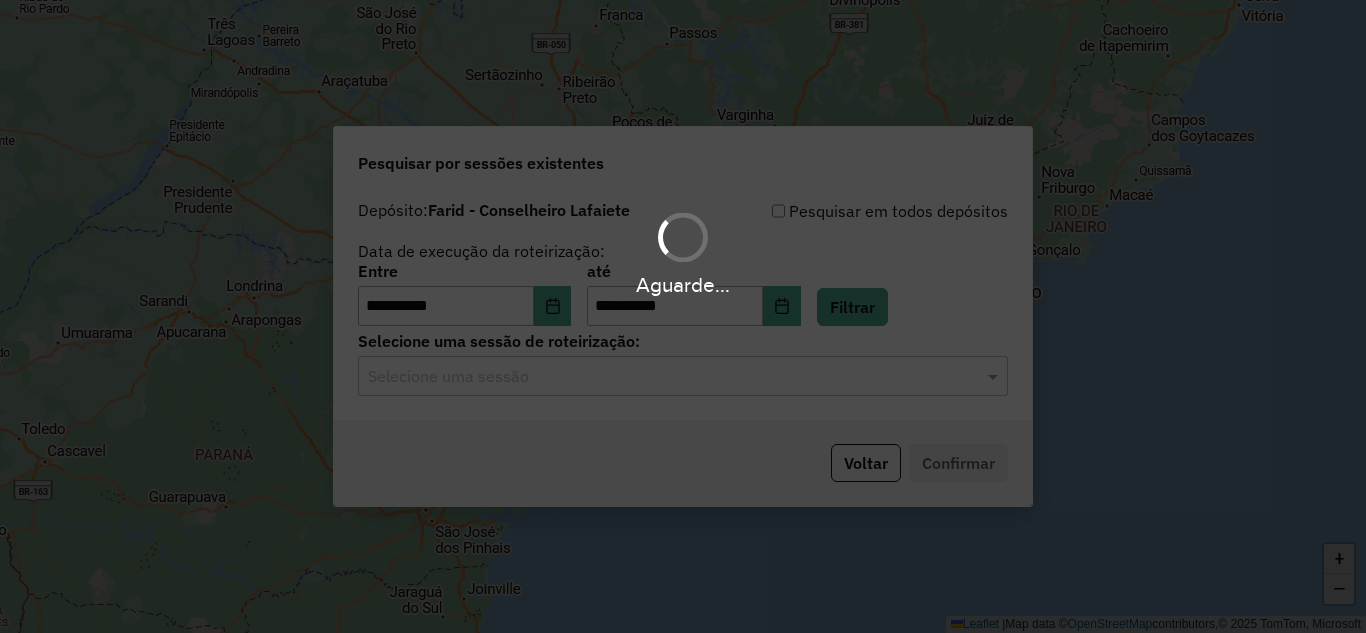 click on "Selecione uma sessão" 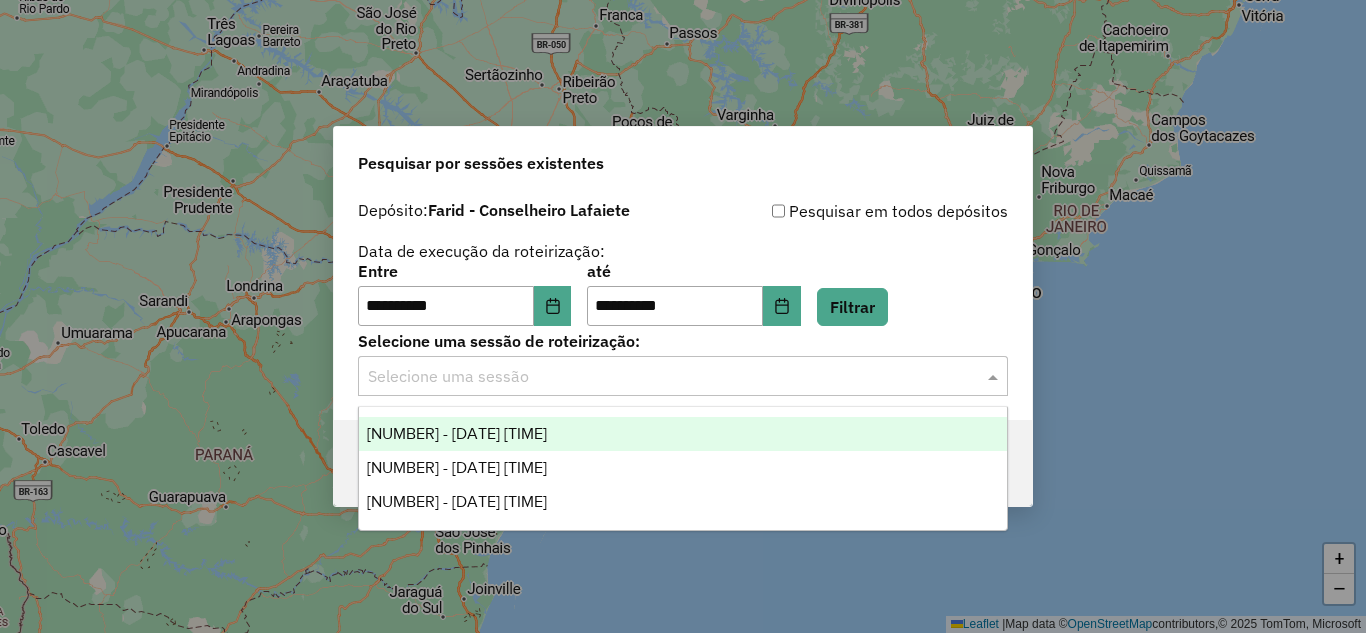 click on "[NUMBER] - [DATE] [TIME]" at bounding box center (457, 433) 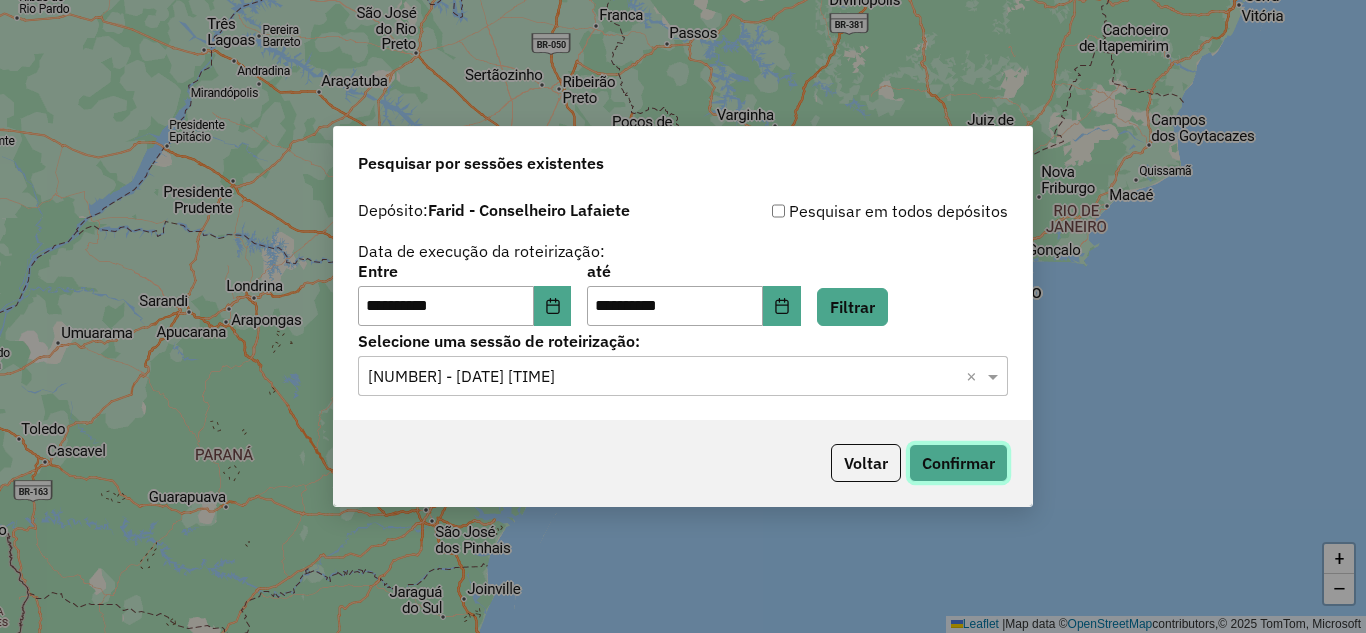 click on "Confirmar" 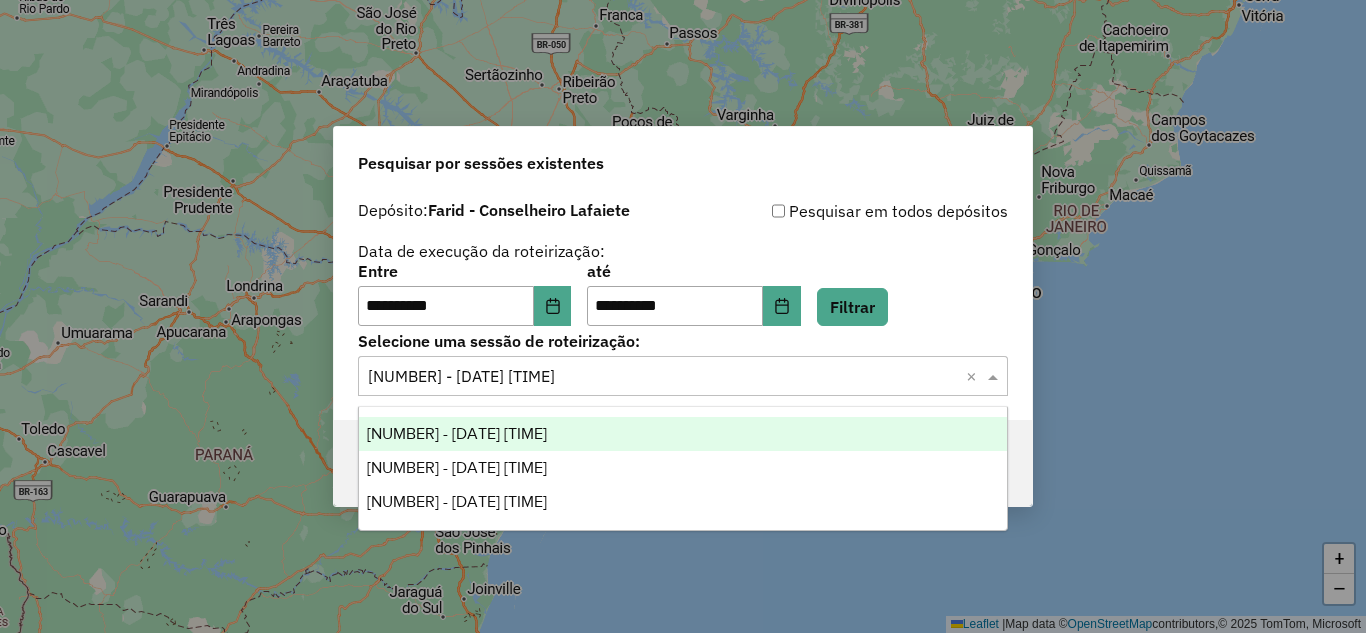 click on "Selecione uma sessão × 973278 - 01/08/2025 17:58  ×" 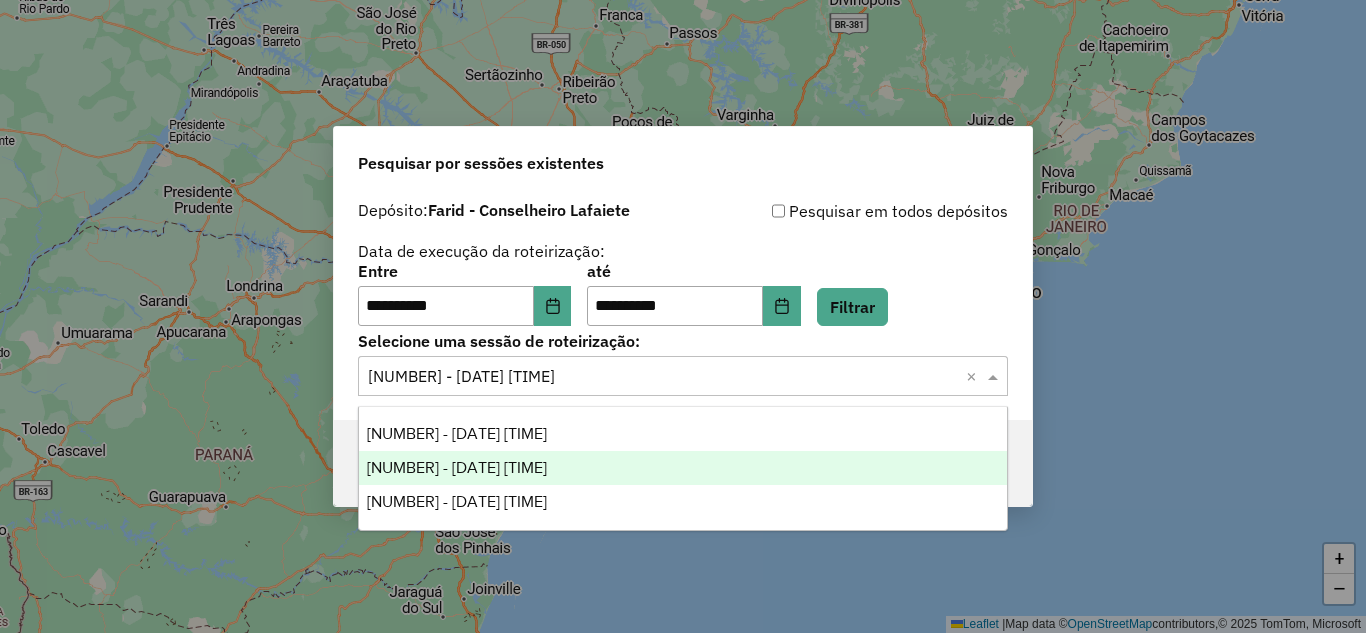 click on "973376 - 01/08/2025 18:17" at bounding box center (683, 468) 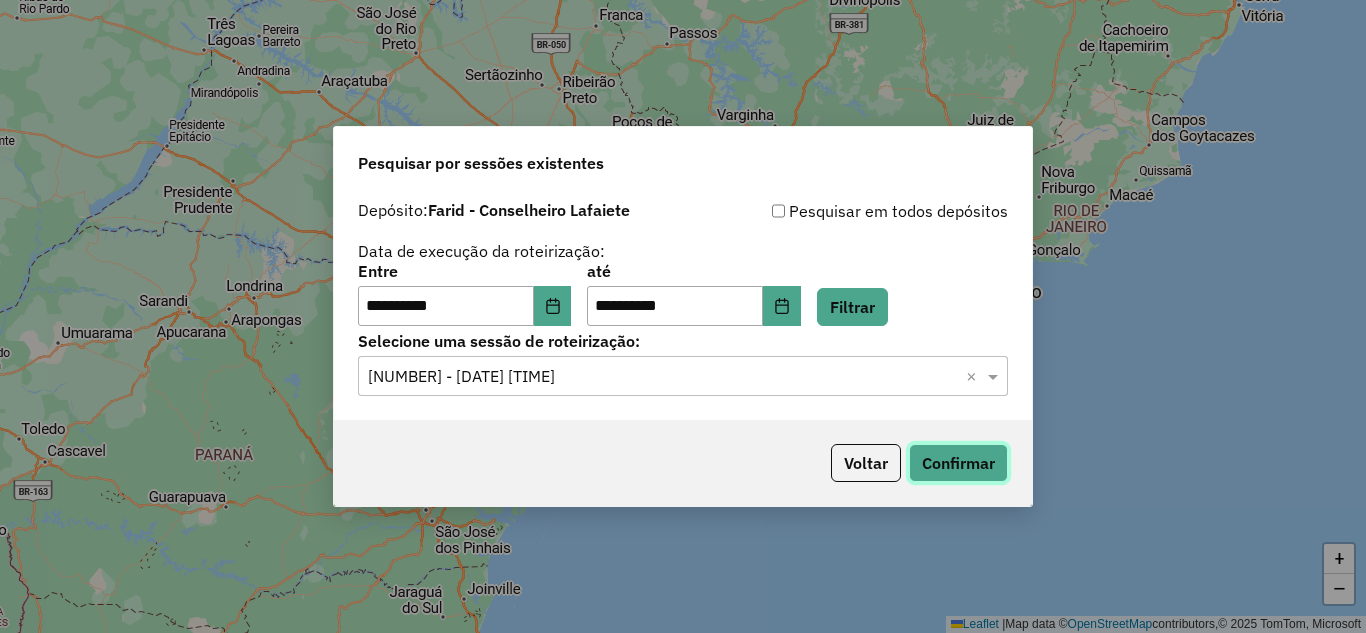 click on "Confirmar" 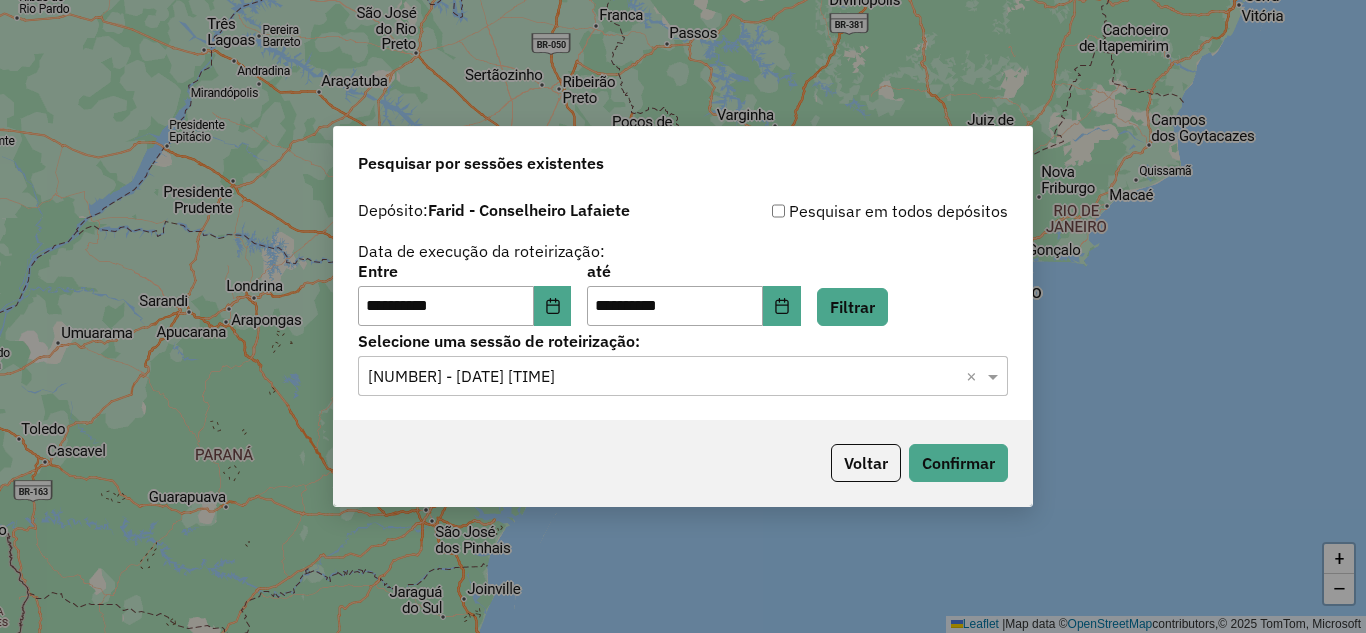 click 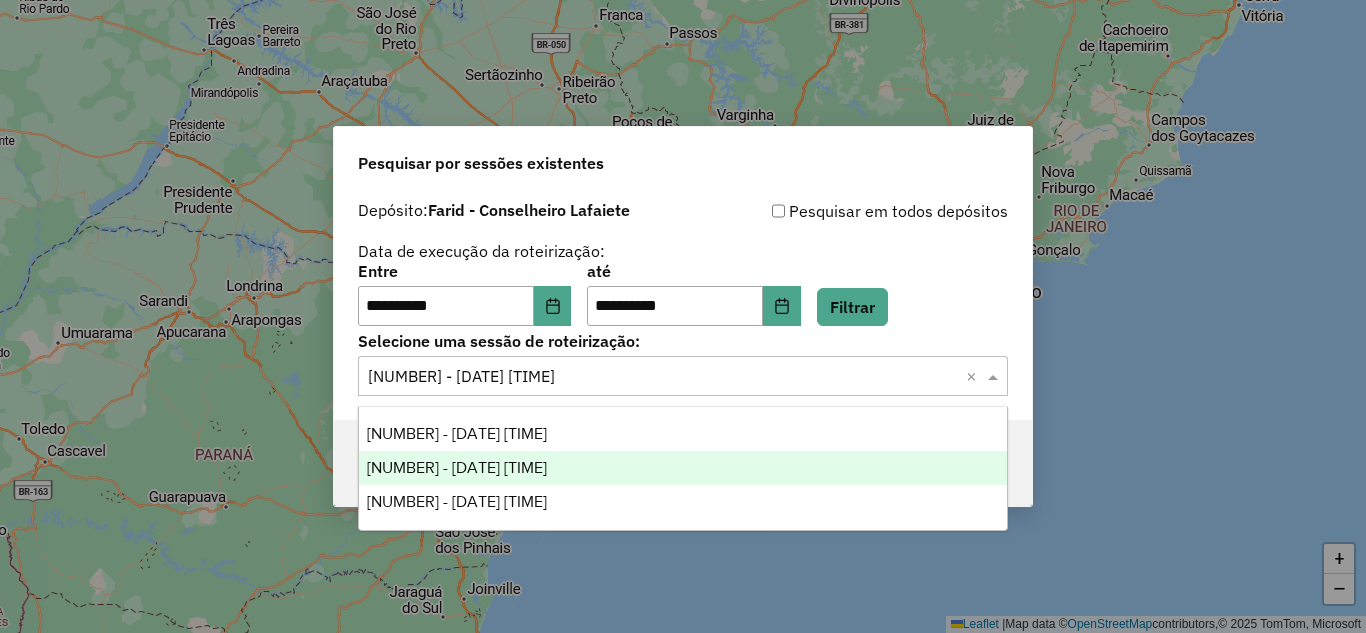 click 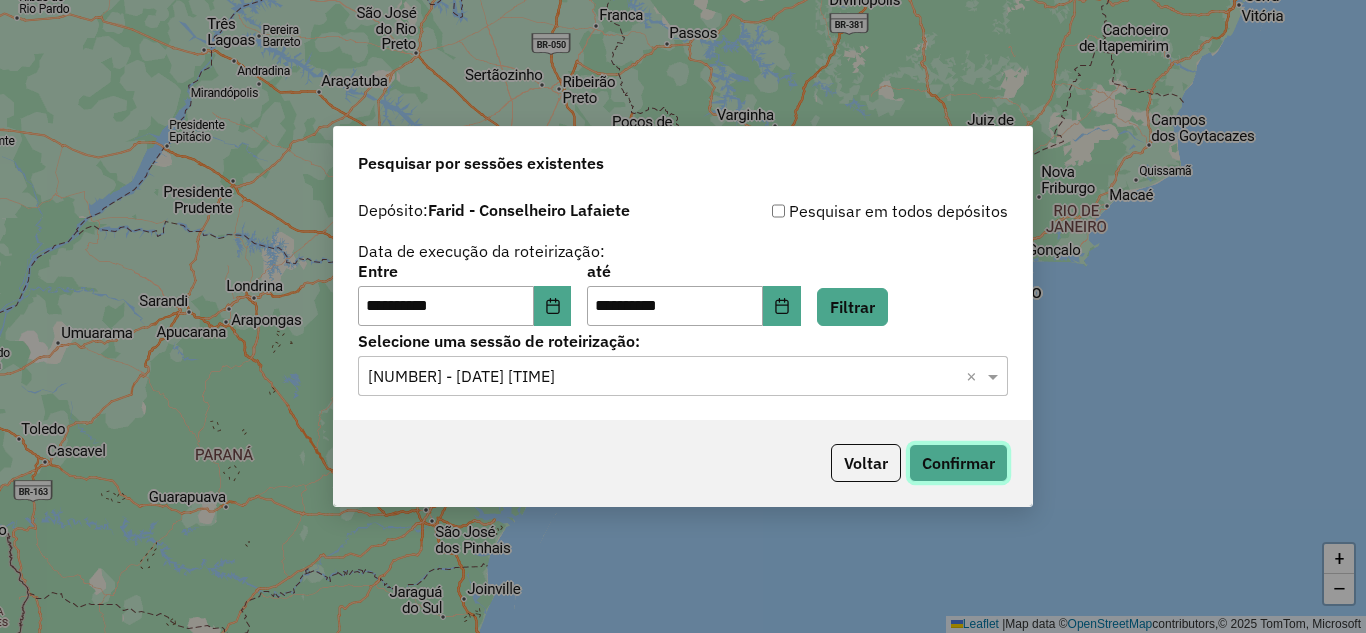 click on "Confirmar" 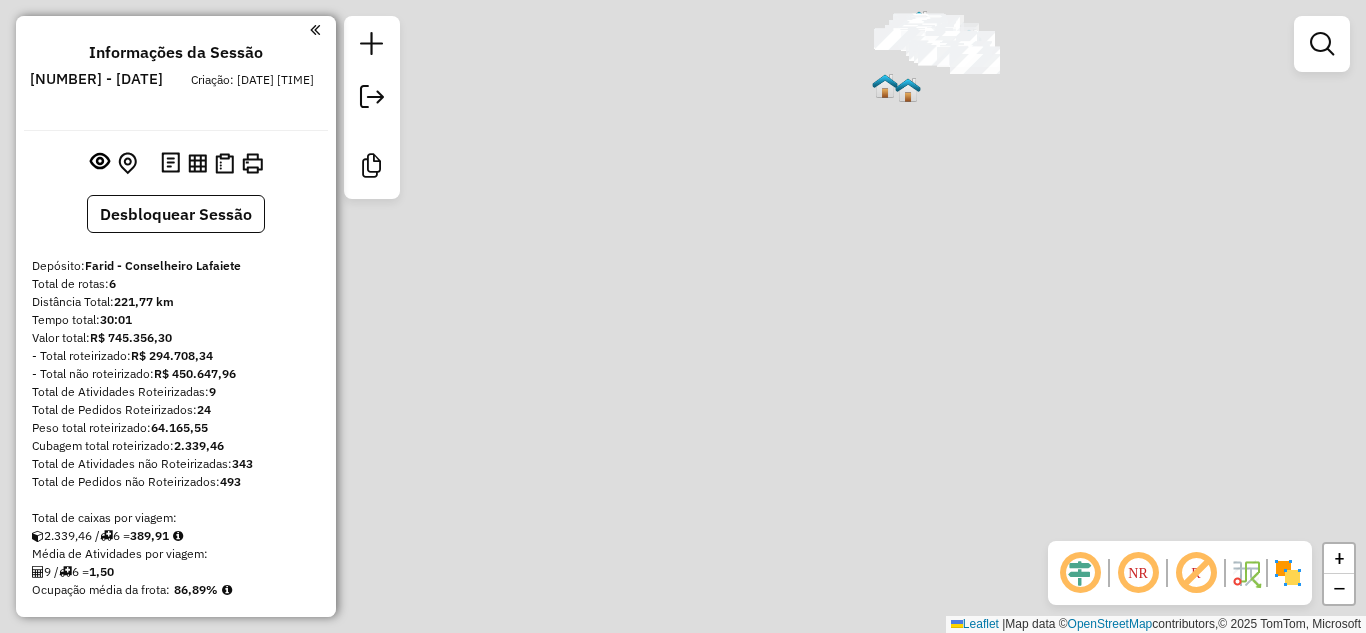 scroll, scrollTop: 0, scrollLeft: 0, axis: both 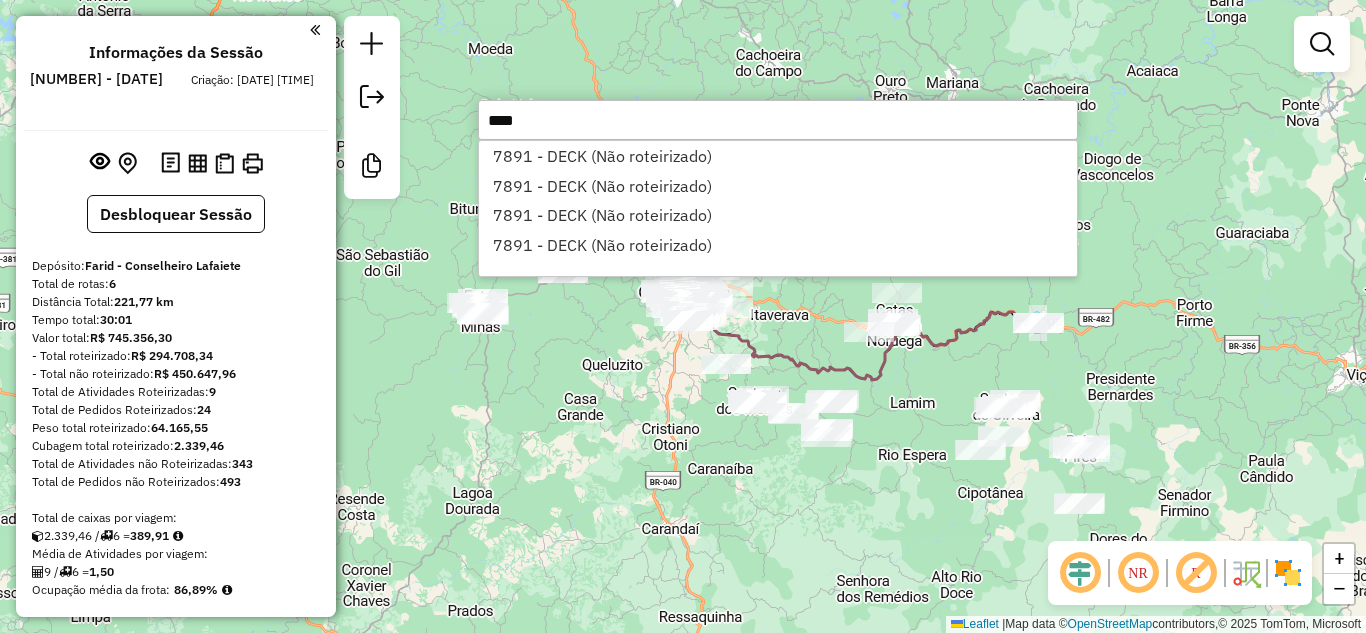 type on "****" 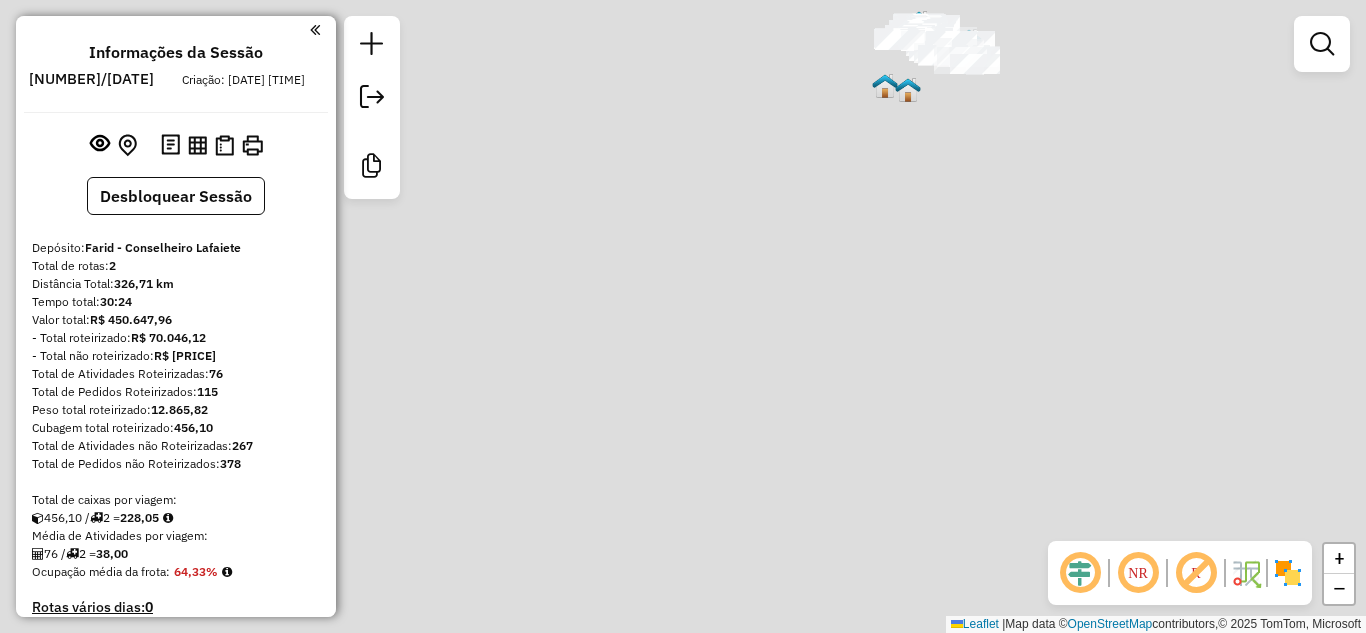 scroll, scrollTop: 0, scrollLeft: 0, axis: both 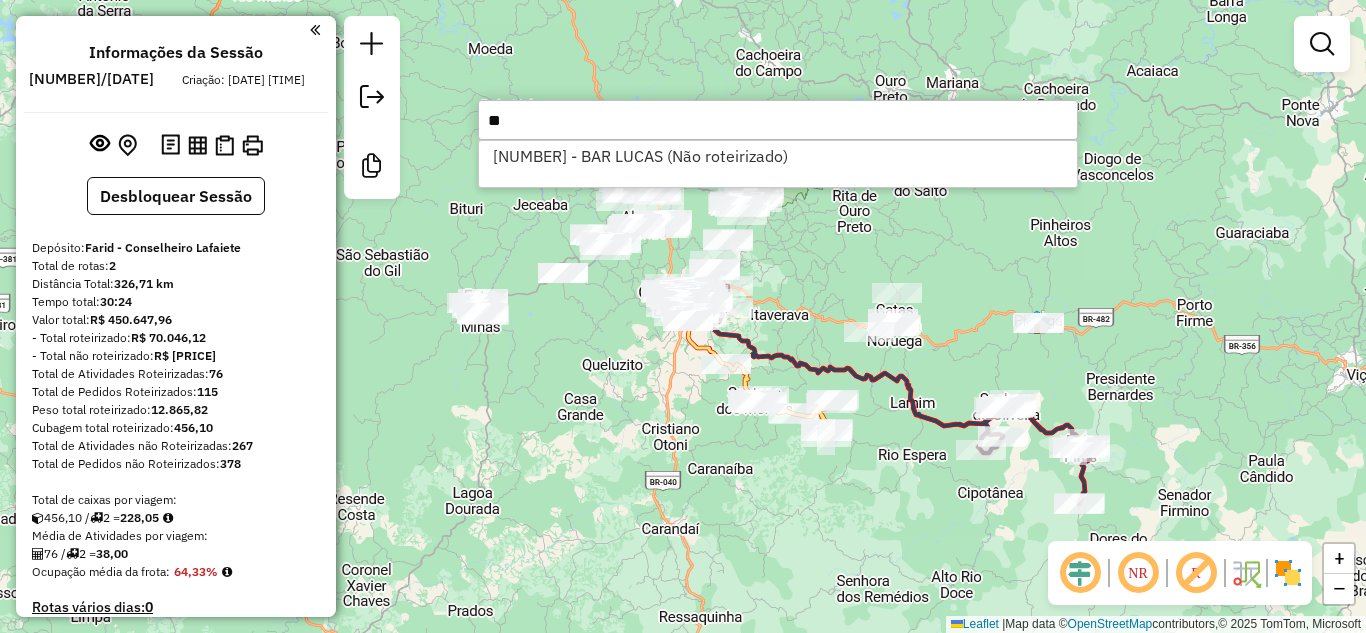 type on "*" 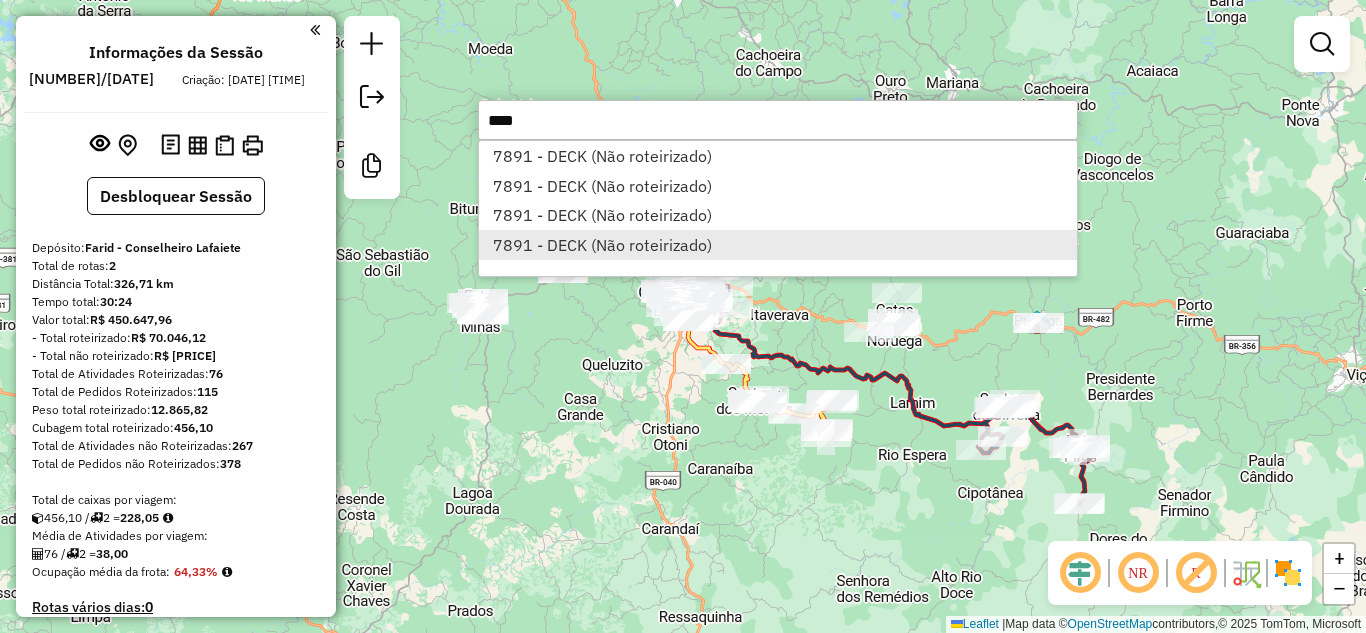 type on "****" 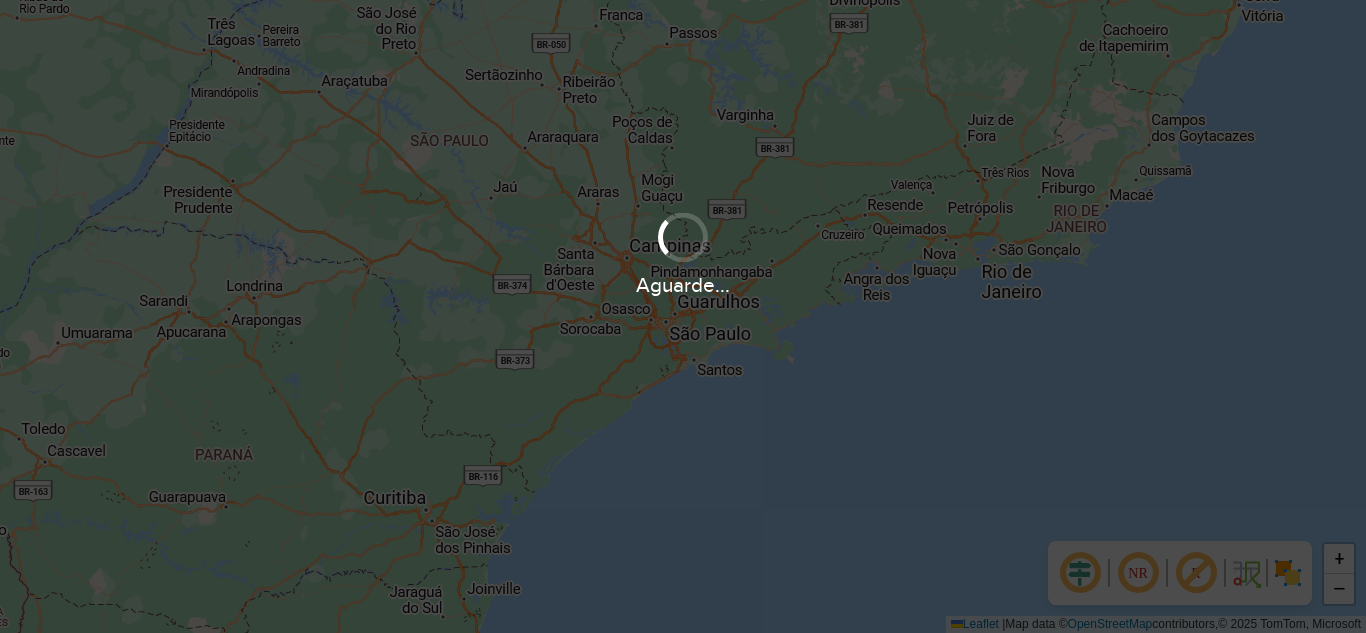 scroll, scrollTop: 0, scrollLeft: 0, axis: both 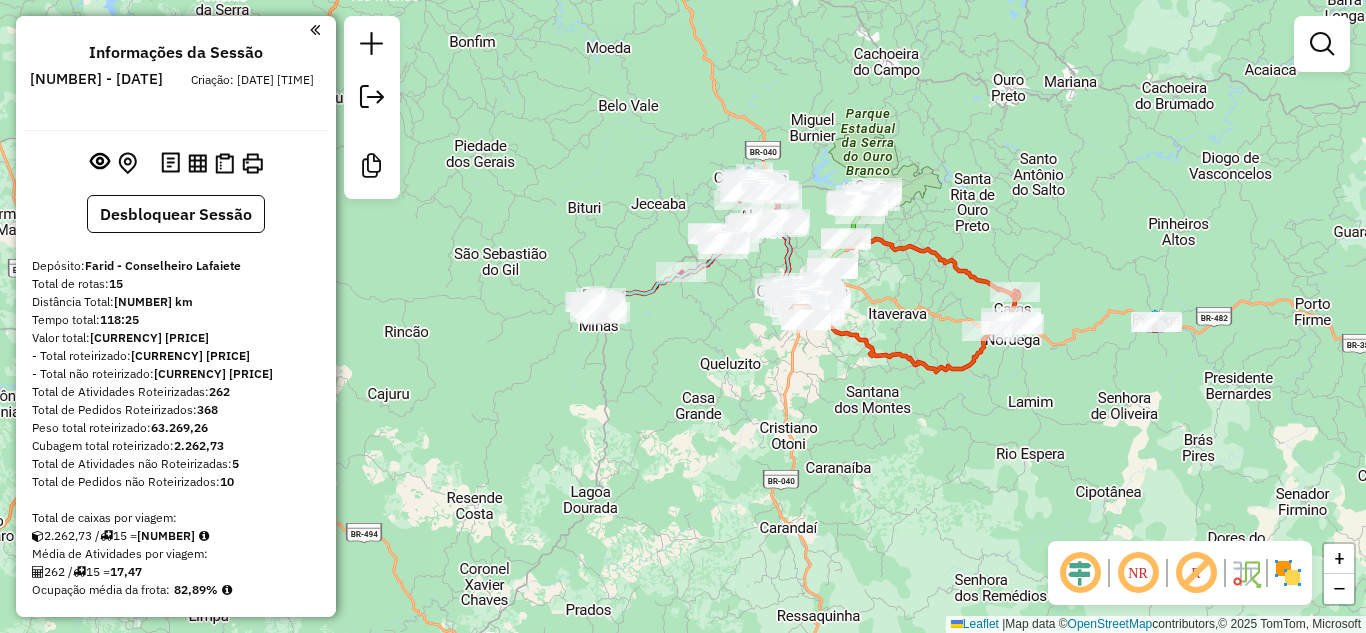 drag, startPoint x: 876, startPoint y: 229, endPoint x: 995, endPoint y: 228, distance: 119.0042 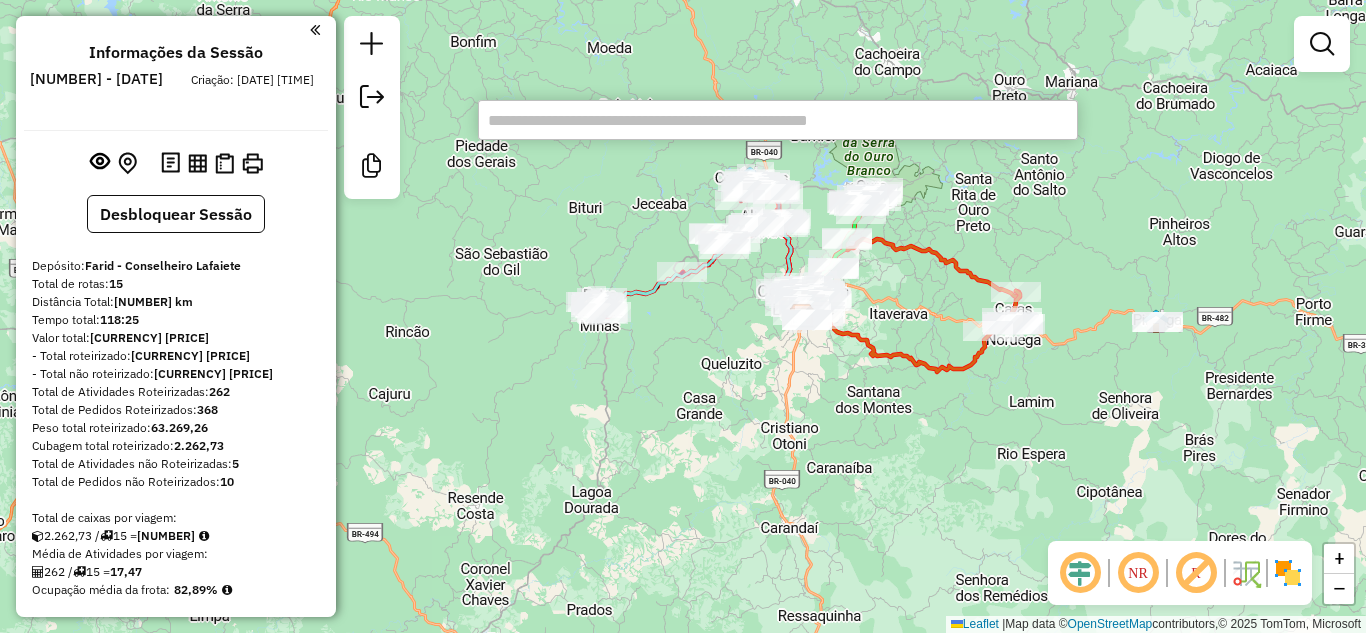 click on "Janela de atendimento Grade de atendimento Capacidade Transportadoras Veículos Cliente Pedidos  Rotas Selecione os dias de semana para filtrar as janelas de atendimento  Seg   Ter   Qua   Qui   Sex   Sáb   Dom  Informe o período da janela de atendimento: De: Até:  Filtrar exatamente a janela do cliente  Considerar janela de atendimento padrão  Selecione os dias de semana para filtrar as grades de atendimento  Seg   Ter   Qua   Qui   Sex   Sáb   Dom   Considerar clientes sem dia de atendimento cadastrado  Clientes fora do dia de atendimento selecionado Filtrar as atividades entre os valores definidos abaixo:  Peso mínimo:   Peso máximo:   Cubagem mínima:   Cubagem máxima:   De:   Até:  Filtrar as atividades entre o tempo de atendimento definido abaixo:  De:   Até:   Considerar capacidade total dos clientes não roteirizados Transportadora: Selecione um ou mais itens Tipo de veículo: Selecione um ou mais itens Veículo: Selecione um ou mais itens Motorista: Selecione um ou mais itens Nome: Rótulo:" 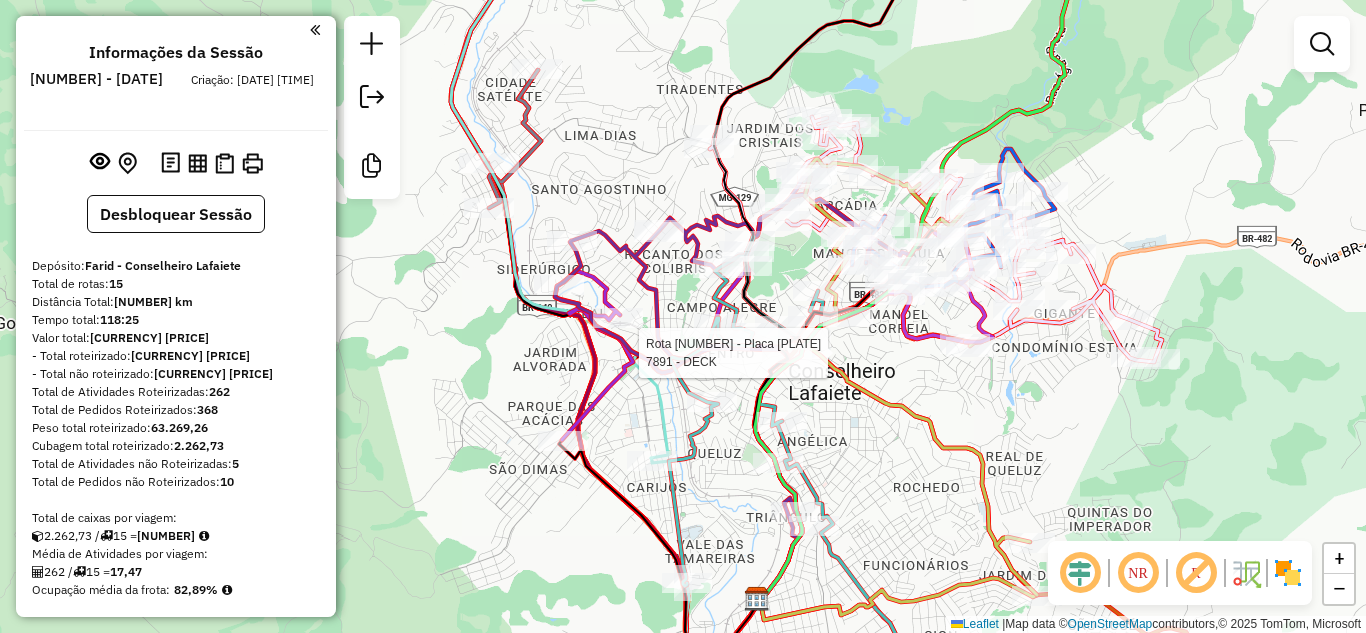 select on "**********" 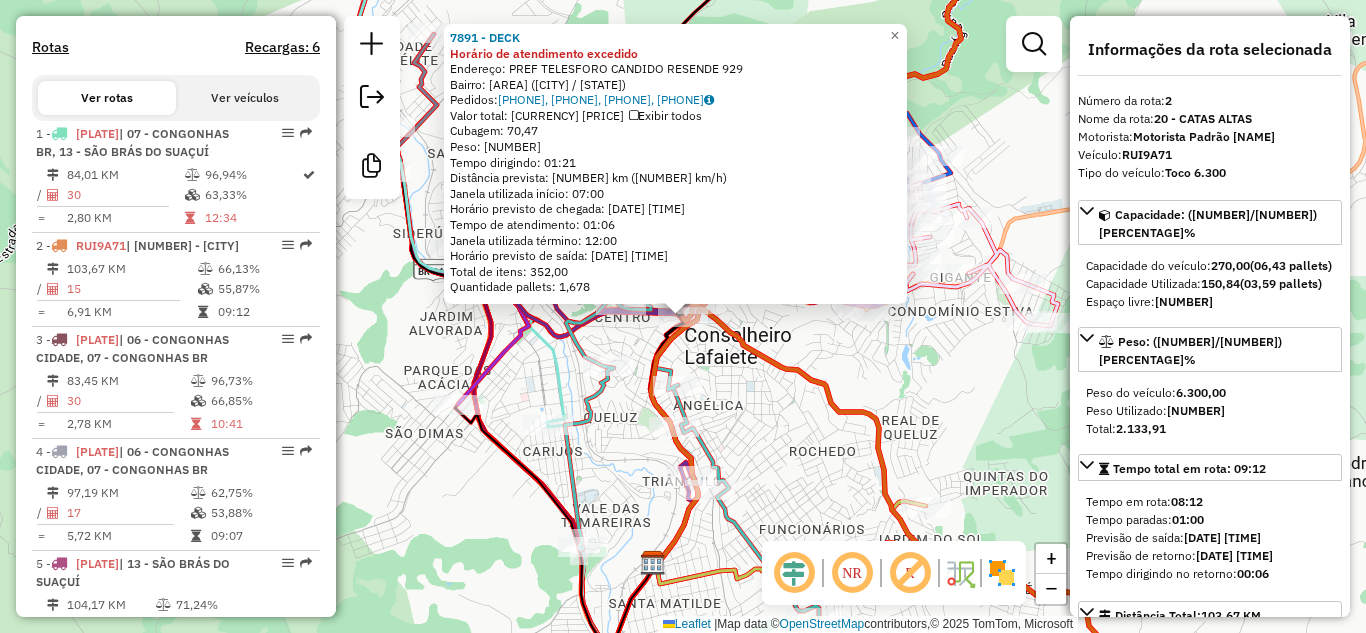 scroll, scrollTop: 876, scrollLeft: 0, axis: vertical 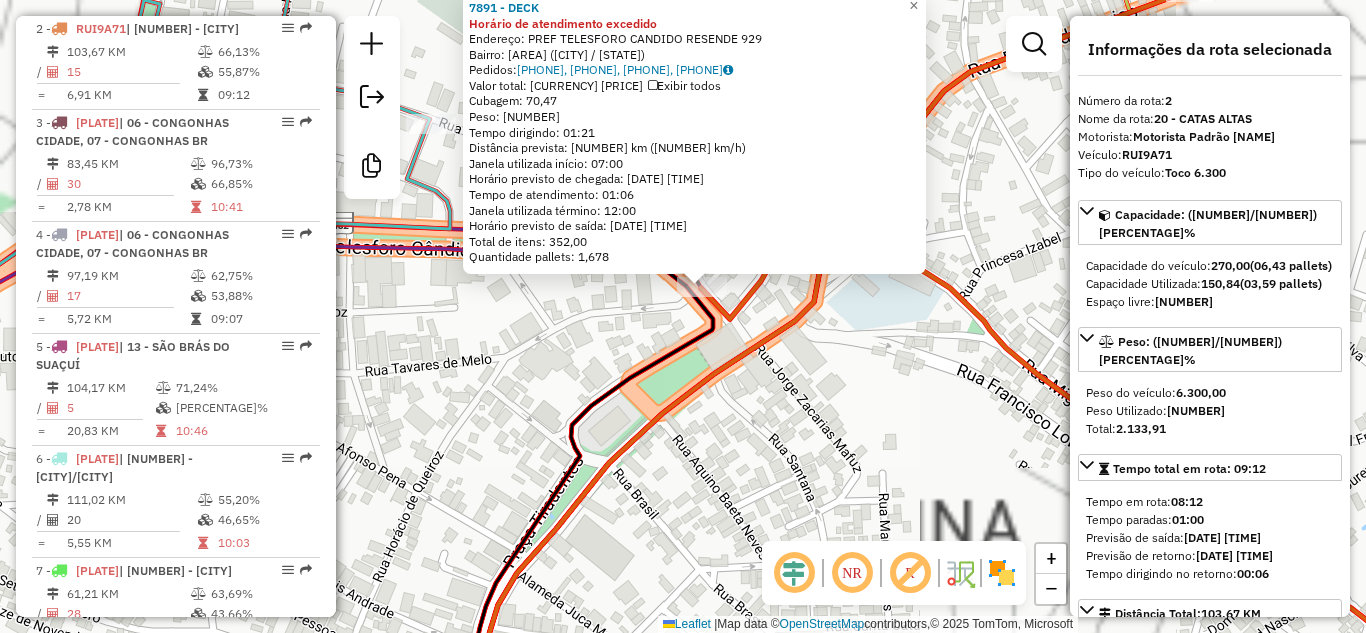 click on "[STREET_NAME] [NUMBER] Horário de atendimento excedido  Endereço:  [STREET_NAME] [NUMBER]   Bairro: [AREA] ([CITY] / [STATE])   Pedidos:  [PHONE], [PHONE], [PHONE], [PHONE]   Valor total: [CURRENCY] [PRICE]   Exibir todos   Cubagem: [NUMBER]  Peso: [NUMBER]  Tempo dirigindo: [TIME]   Distância prevista: [NUMBER] km ([NUMBER] km/h)   Janela utilizada início: [TIME]   Horário previsto de chegada: [DATE] [TIME]   Tempo de atendimento: [TIME]   Janela utilizada término: [TIME]   Horário previsto de saída: [DATE] [TIME]   Total de itens: [NUMBER]   Quantidade pallets: [NUMBER]  × Janela de atendimento Grade de atendimento Capacidade Transportadoras Veículos Cliente Pedidos  Rotas Selecione os dias de semana para filtrar as janelas de atendimento  Seg   Ter   Qua   Qui   Sex   Sáb   Dom  Informe o período da janela de atendimento: De: Até:  Filtrar exatamente a janela do cliente  Considerar janela de atendimento padrão  Selecione os dias de semana para filtrar as grades de atendimento  Seg   Ter   Qua  +" 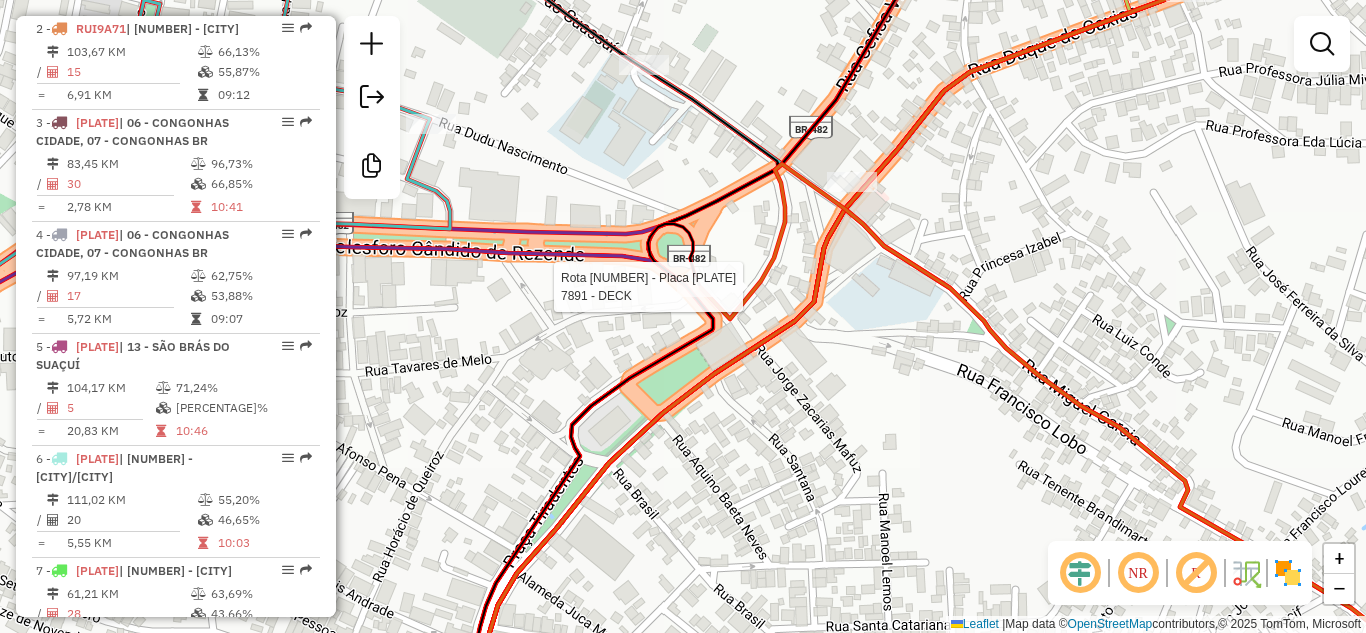 select on "**********" 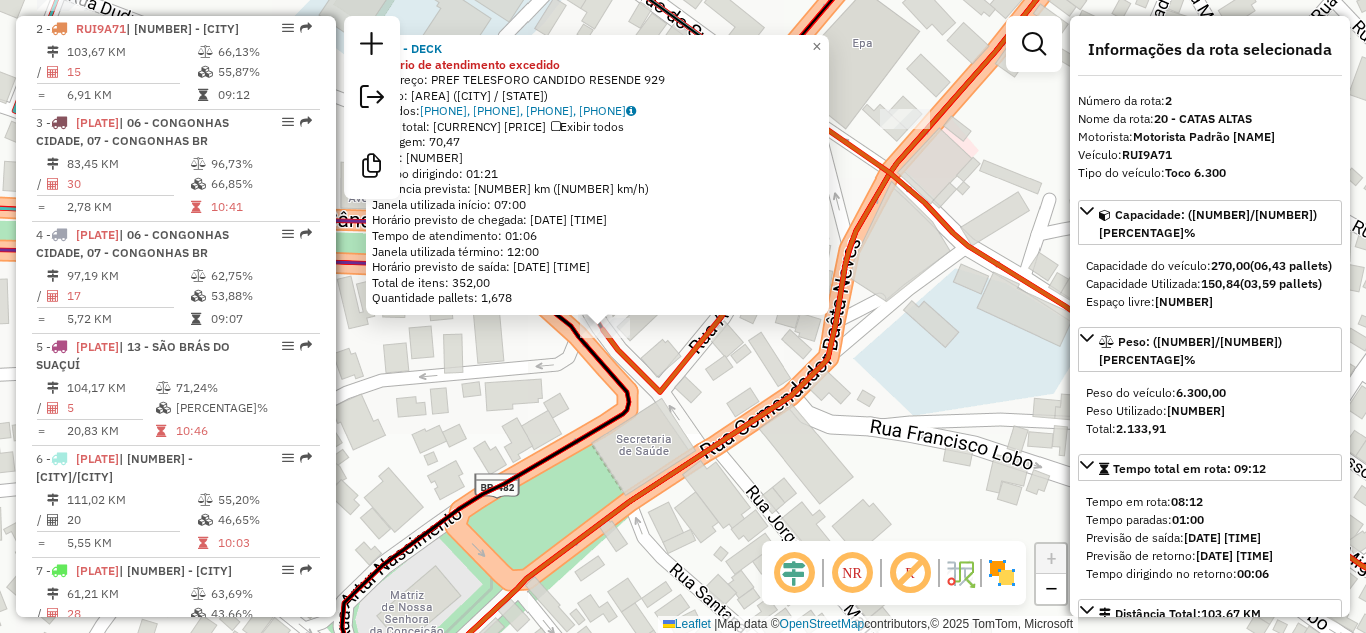 click on "[STREET_NAME] [NUMBER] Horário de atendimento excedido  Endereço:  [STREET_NAME] [NUMBER]   Bairro: [AREA] ([CITY] / [STATE])   Pedidos:  [PHONE], [PHONE], [PHONE], [PHONE]   Valor total: [CURRENCY] [PRICE]   Exibir todos   Cubagem: [NUMBER]  Peso: [NUMBER]  Tempo dirigindo: [TIME]   Distância prevista: [NUMBER] km ([NUMBER] km/h)   Janela utilizada início: [TIME]   Horário previsto de chegada: [DATE] [TIME]   Tempo de atendimento: [TIME]   Janela utilizada término: [TIME]   Horário previsto de saída: [DATE] [TIME]   Total de itens: [NUMBER]   Quantidade pallets: [NUMBER]  × Janela de atendimento Grade de atendimento Capacidade Transportadoras Veículos Cliente Pedidos  Rotas Selecione os dias de semana para filtrar as janelas de atendimento  Seg   Ter   Qua   Qui   Sex   Sáb   Dom  Informe o período da janela de atendimento: De: Até:  Filtrar exatamente a janela do cliente  Considerar janela de atendimento padrão  Selecione os dias de semana para filtrar as grades de atendimento  Seg   Ter   Qua  +" 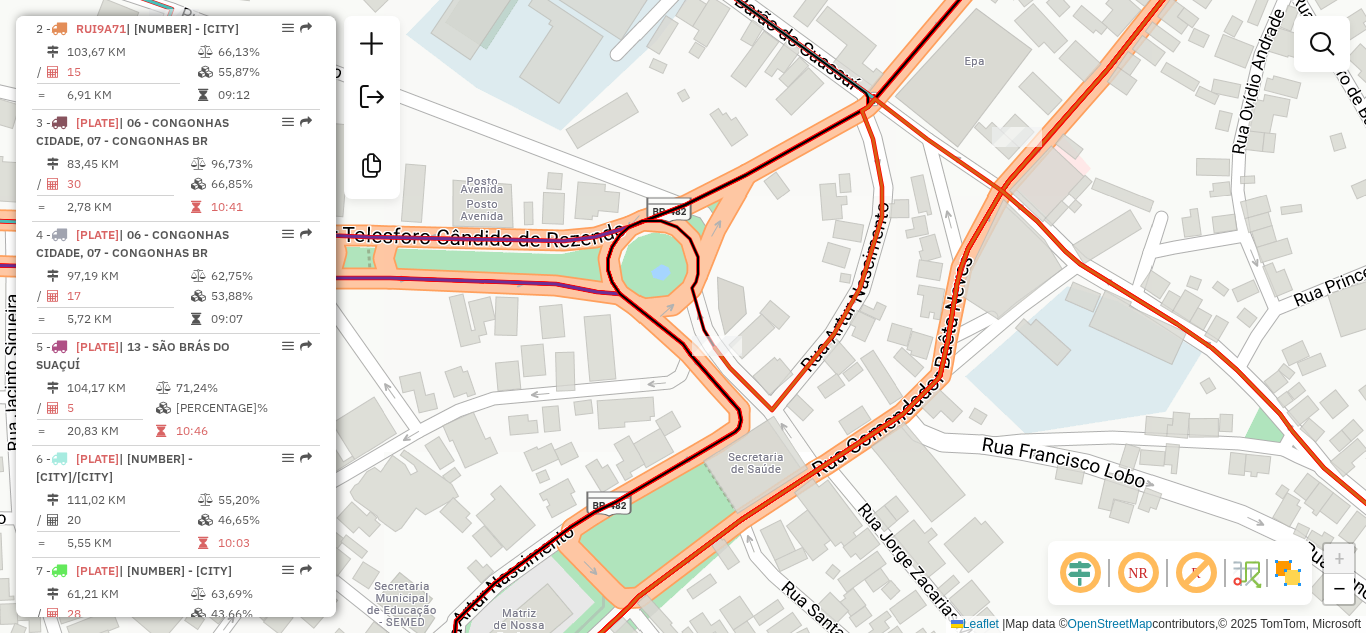 drag, startPoint x: 515, startPoint y: 403, endPoint x: 715, endPoint y: 415, distance: 200.35968 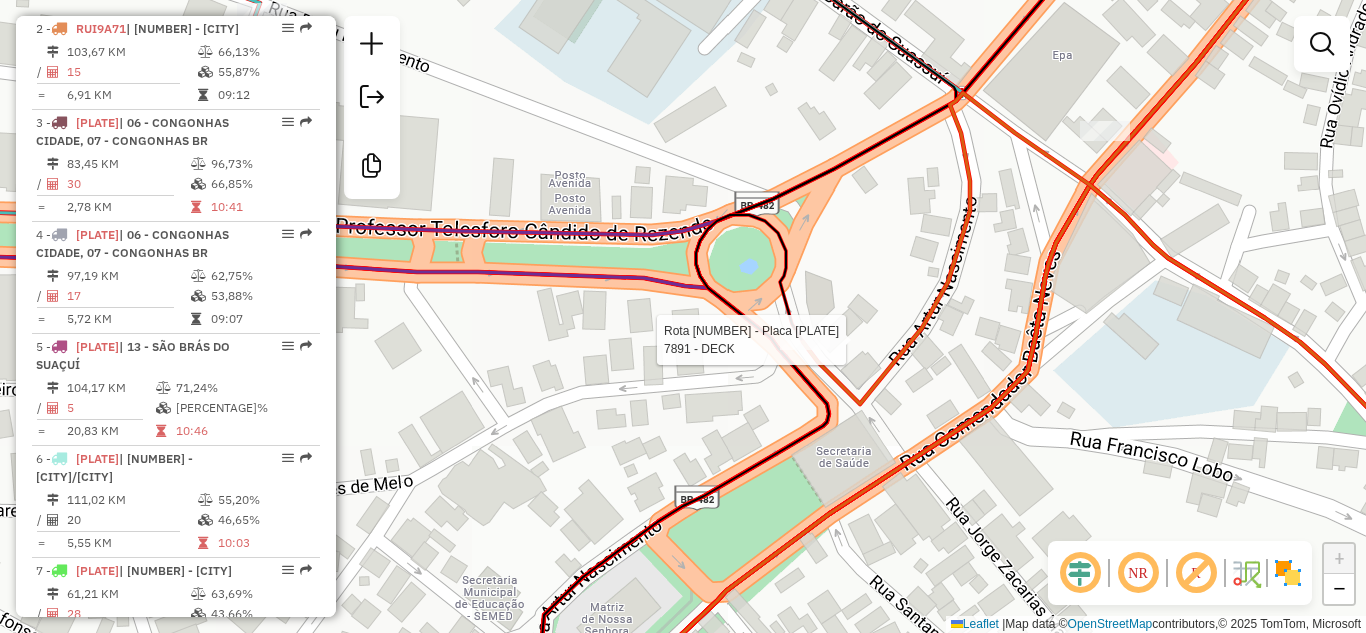 select on "**********" 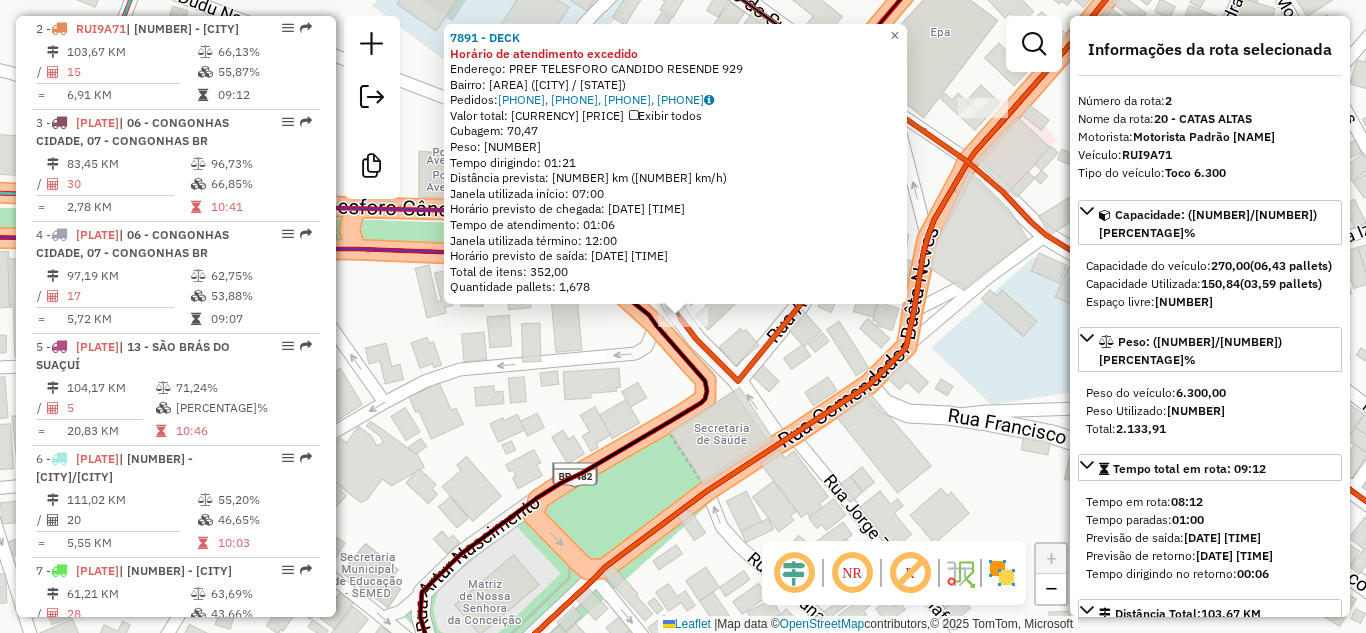 click on "[STREET_NAME] [NUMBER] Horário de atendimento excedido  Endereço:  [STREET_NAME] [NUMBER]   Bairro: [AREA] ([CITY] / [STATE])   Pedidos:  [PHONE], [PHONE], [PHONE], [PHONE]   Valor total: [CURRENCY] [PRICE]   Exibir todos   Cubagem: [NUMBER]  Peso: [NUMBER]  Tempo dirigindo: [TIME]   Distância prevista: [NUMBER] km ([NUMBER] km/h)   Janela utilizada início: [TIME]   Horário previsto de chegada: [DATE] [TIME]   Tempo de atendimento: [TIME]   Janela utilizada término: [TIME]   Horário previsto de saída: [DATE] [TIME]   Total de itens: [NUMBER]   Quantidade pallets: [NUMBER]  × Janela de atendimento Grade de atendimento Capacidade Transportadoras Veículos Cliente Pedidos  Rotas Selecione os dias de semana para filtrar as janelas de atendimento  Seg   Ter   Qua   Qui   Sex   Sáb   Dom  Informe o período da janela de atendimento: De: Até:  Filtrar exatamente a janela do cliente  Considerar janela de atendimento padrão  Selecione os dias de semana para filtrar as grades de atendimento  Seg   Ter   Qua  +" 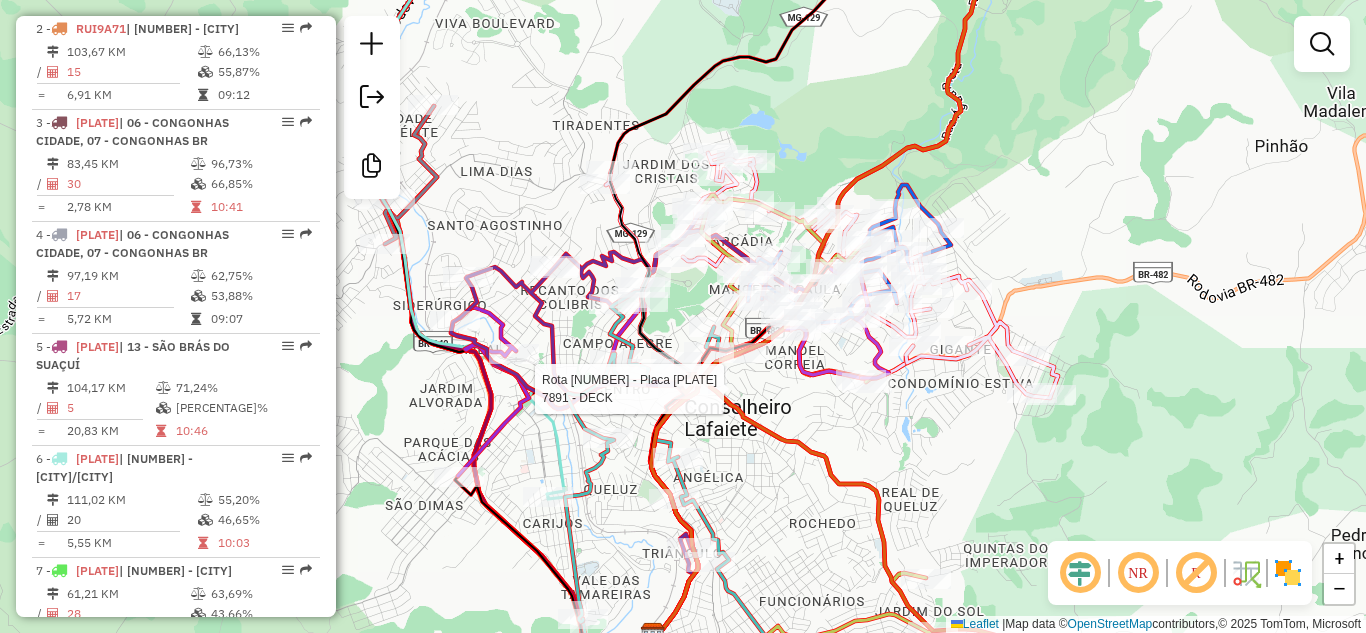 select on "**********" 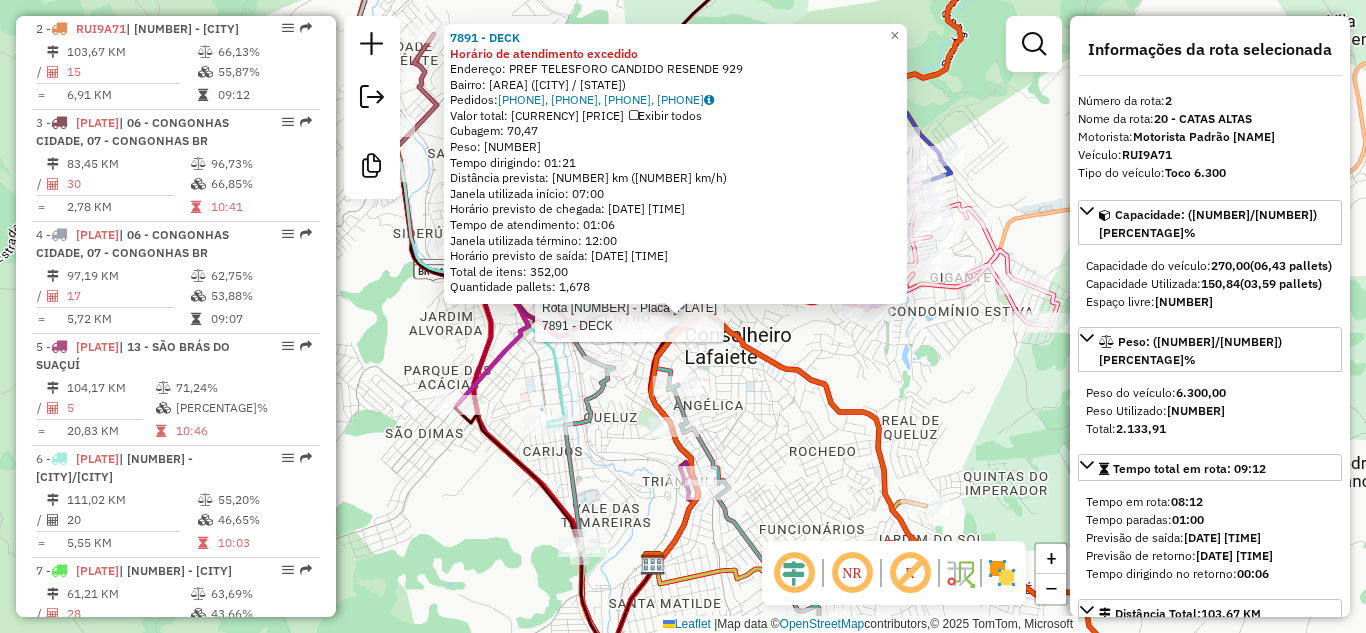 click on "Rota [NUMBER] - Placa [PLATE]  [NUMBER] - [NAME] [NUMBER] - [NAME] Horário de atendimento excedido  Endereço:  [STREET_NAME] [NUMBER]   Bairro: [AREA] ([CITY] / [STATE])   Pedidos:  [PHONE], [PHONE], [PHONE], [PHONE]   Valor total: [CURRENCY] [PRICE]   Exibir todos   Cubagem: [NUMBER]  Peso: [NUMBER]  Tempo dirigindo: [TIME]   Distância prevista: [NUMBER] km ([NUMBER] km/h)   Janela utilizada início: [TIME]   Horário previsto de chegada: [DATE] [TIME]   Tempo de atendimento: [TIME]   Janela utilizada término: [TIME]   Horário previsto de saída: [DATE] [TIME]   Total de itens: [NUMBER]   Quantidade pallets: [NUMBER]  × Janela de atendimento Grade de atendimento Capacidade Transportadoras Veículos Cliente Pedidos  Rotas Selecione os dias de semana para filtrar as janelas de atendimento  Seg   Ter   Qua   Qui   Sex   Sáb   Dom  Informe o período da janela de atendimento: De: Até:  Filtrar exatamente a janela do cliente  Considerar janela de atendimento padrão   Seg   Ter   Qua   Qui   Sex   Sáb   Dom   De:" 